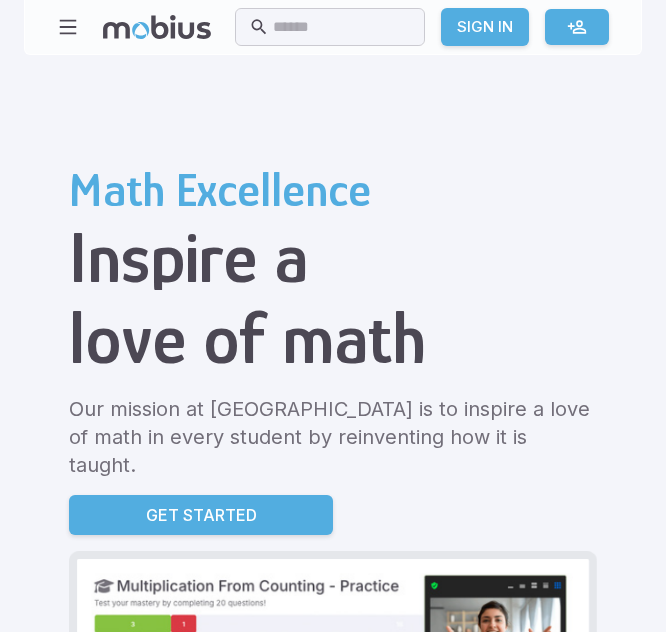 scroll, scrollTop: 0, scrollLeft: 0, axis: both 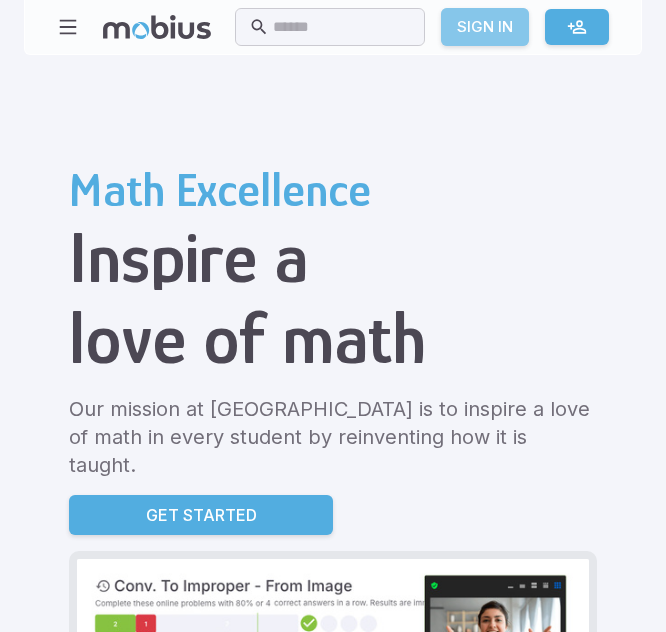 click on "Sign In" at bounding box center (485, 27) 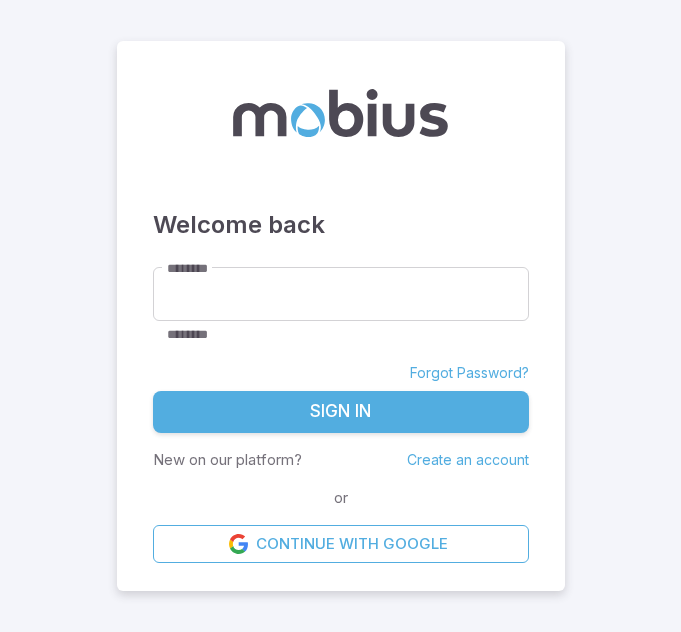 scroll, scrollTop: 0, scrollLeft: 0, axis: both 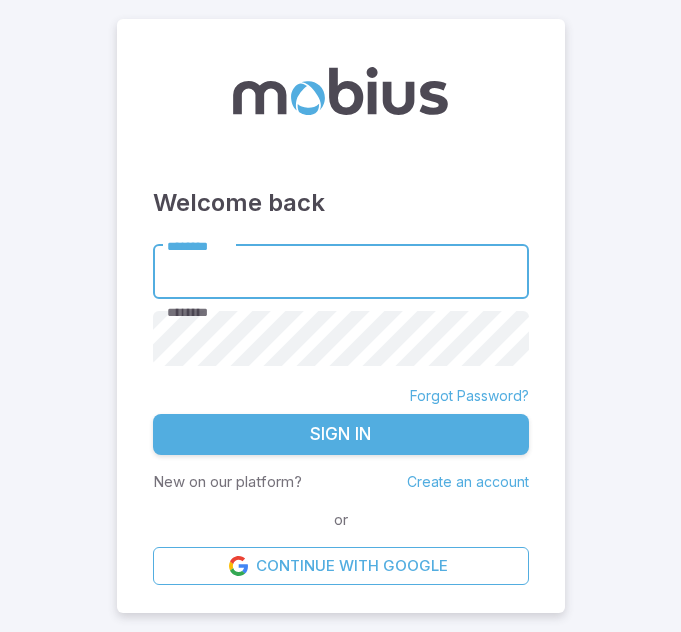 type on "**********" 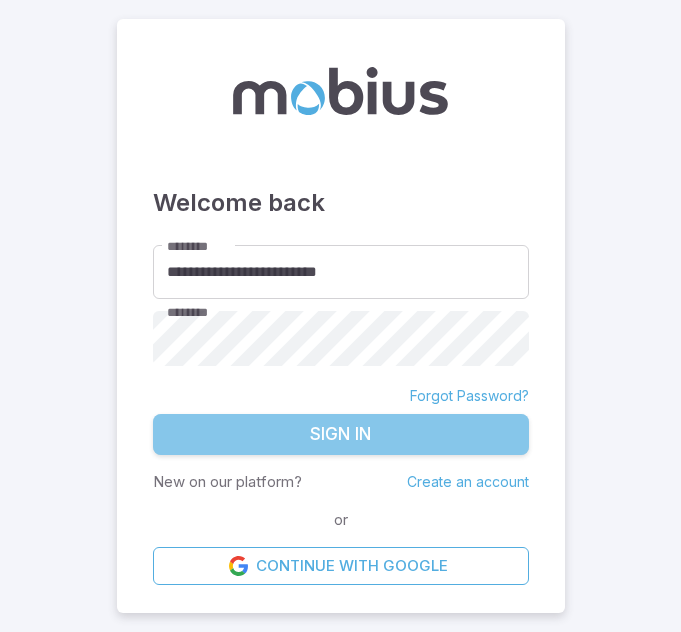 click on "Sign In" at bounding box center (341, 435) 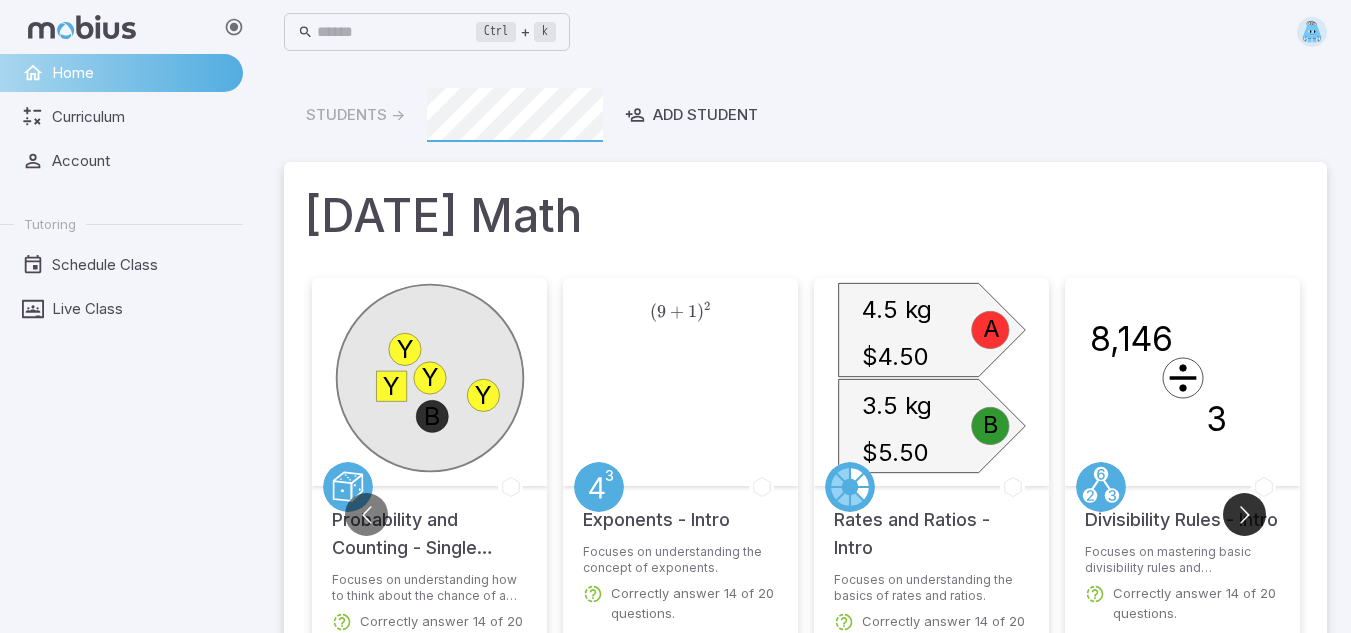 click at bounding box center (1244, 514) 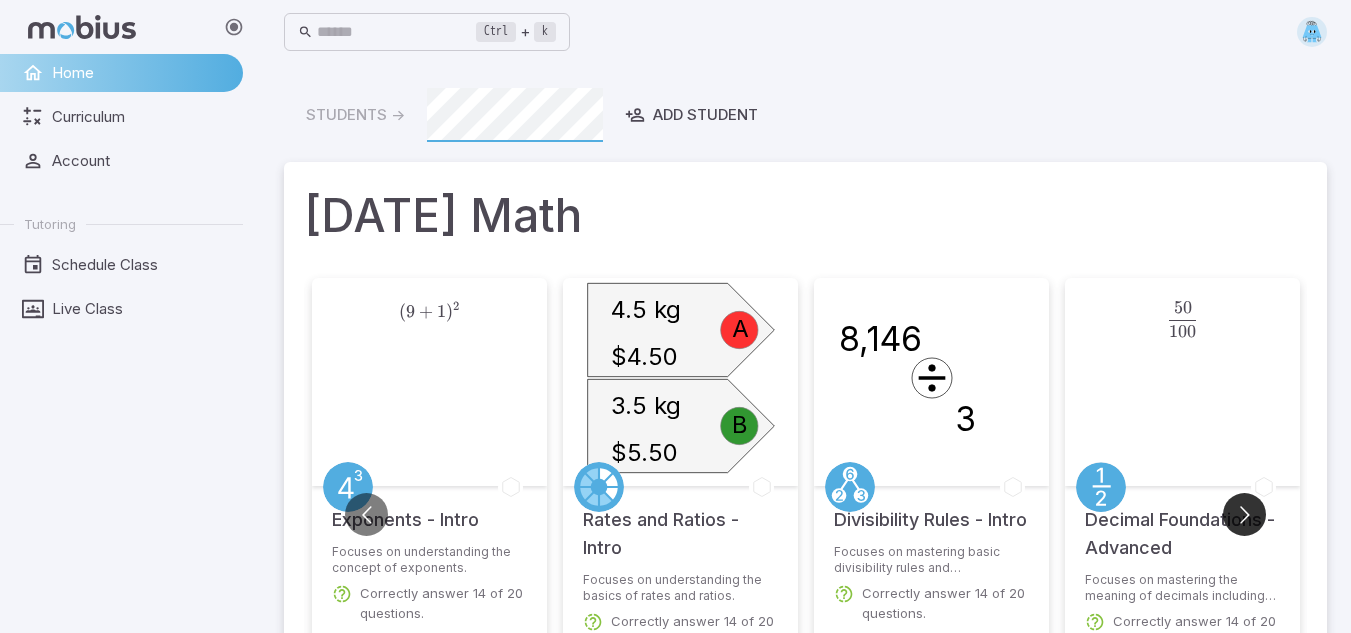 click at bounding box center [1244, 514] 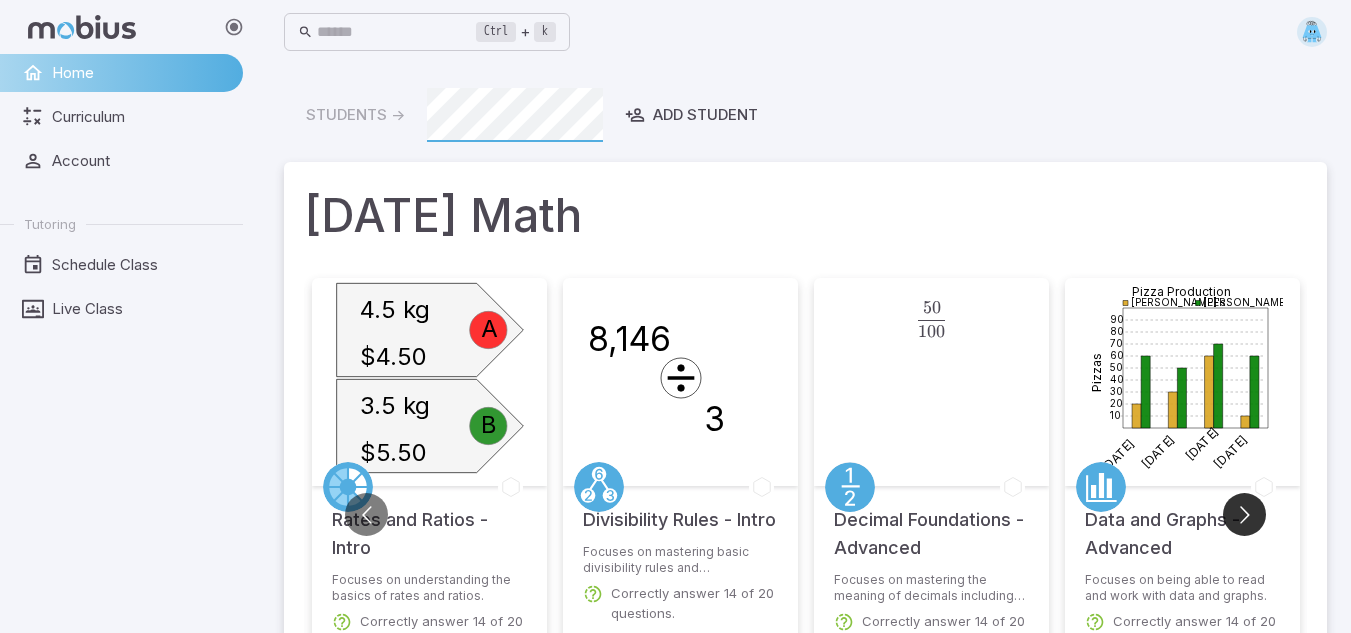 click at bounding box center [1244, 514] 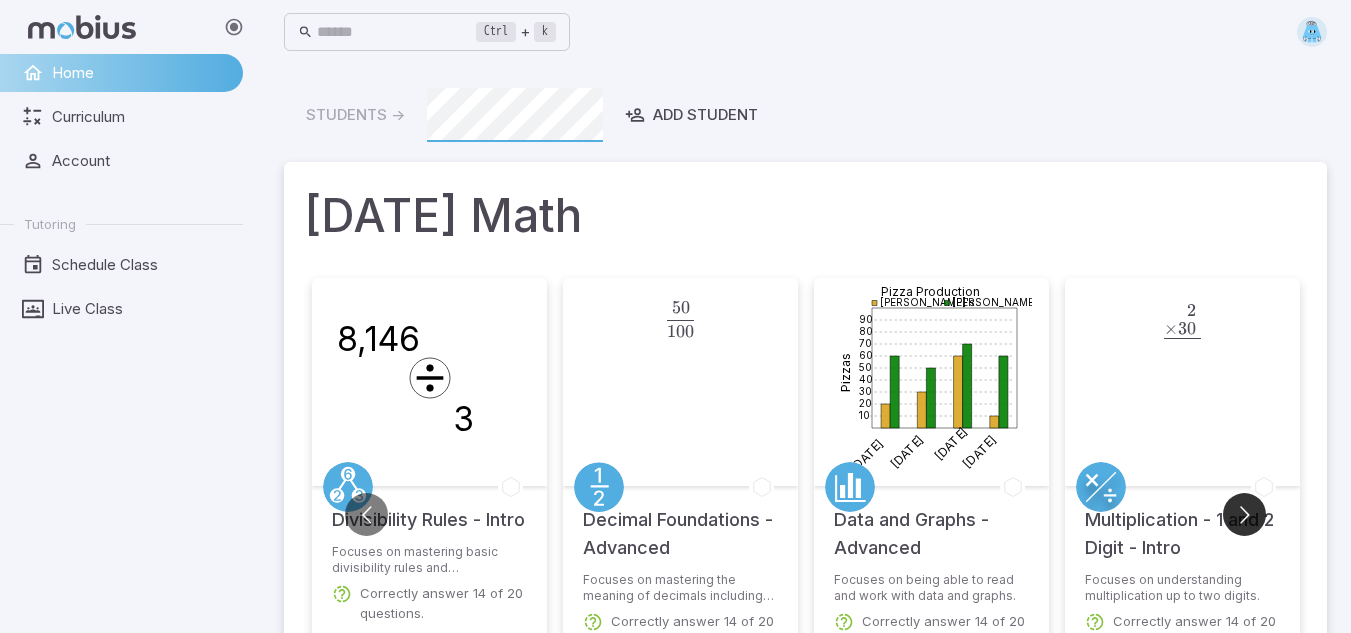click at bounding box center (1244, 514) 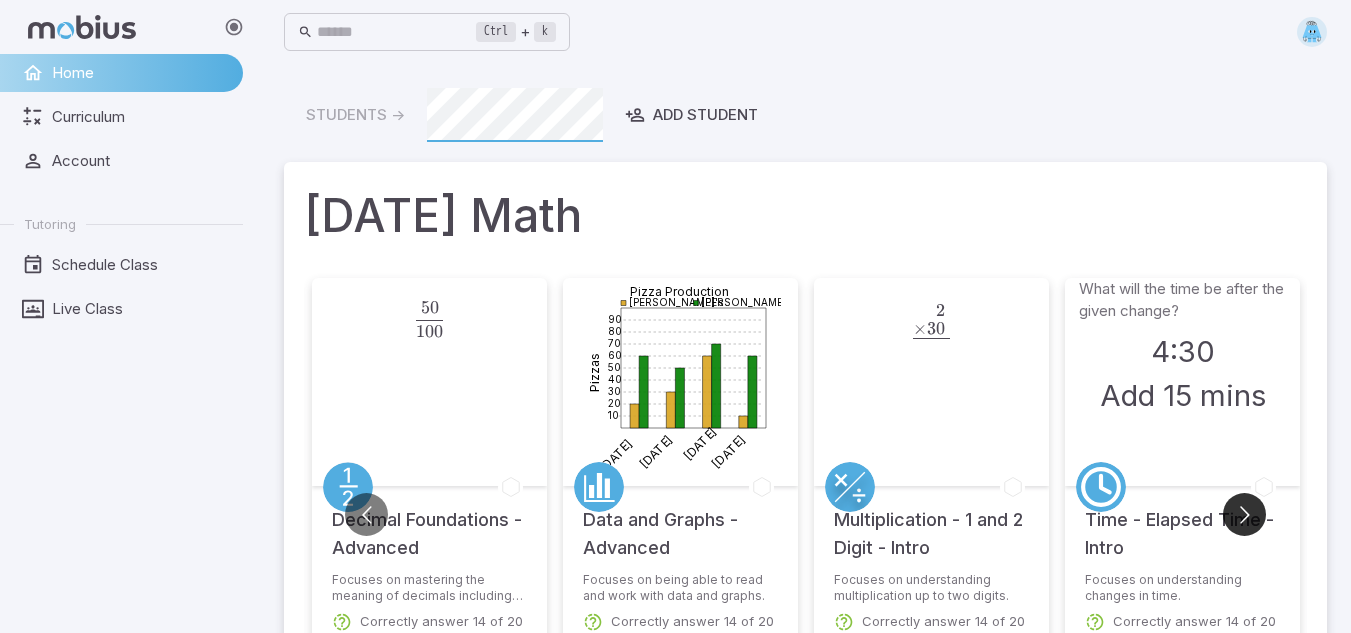 click at bounding box center [1244, 514] 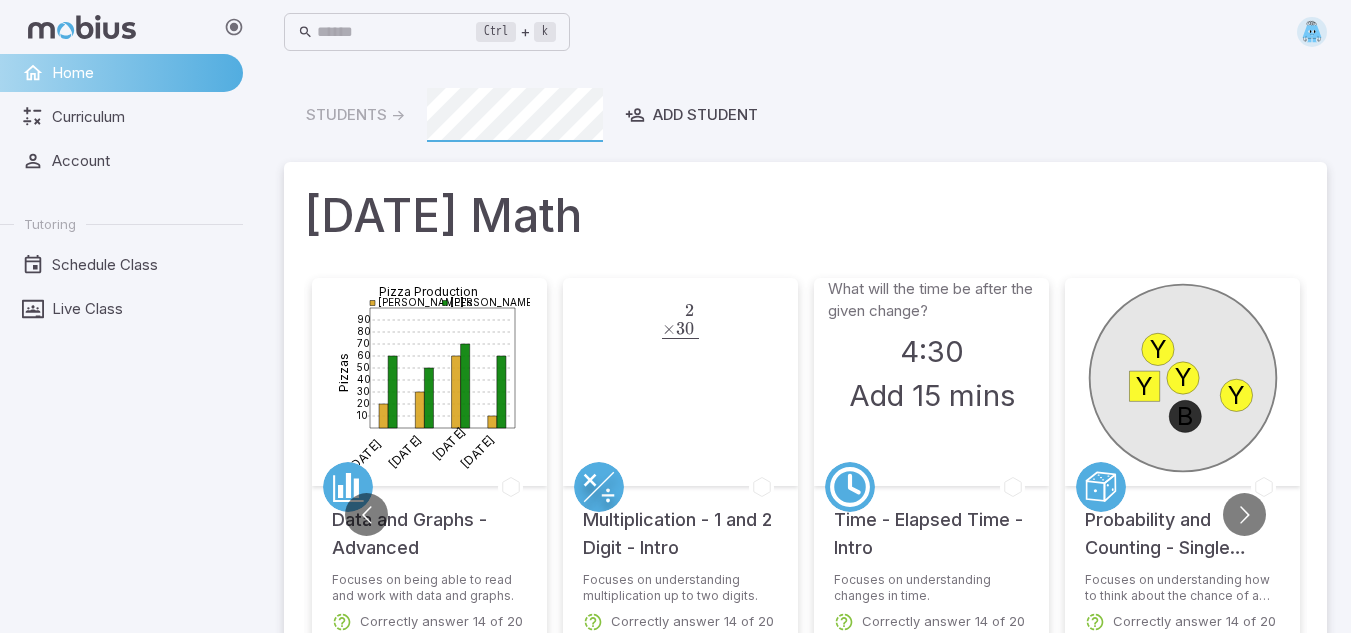 click 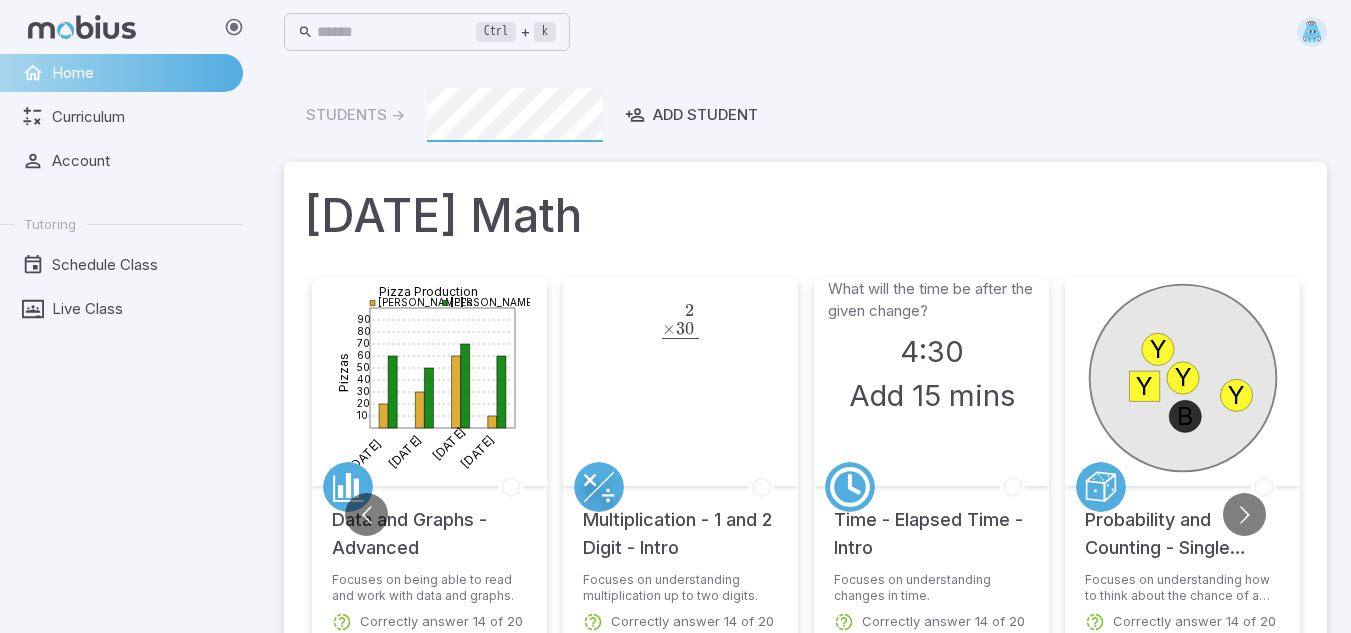 click on "Saturday" 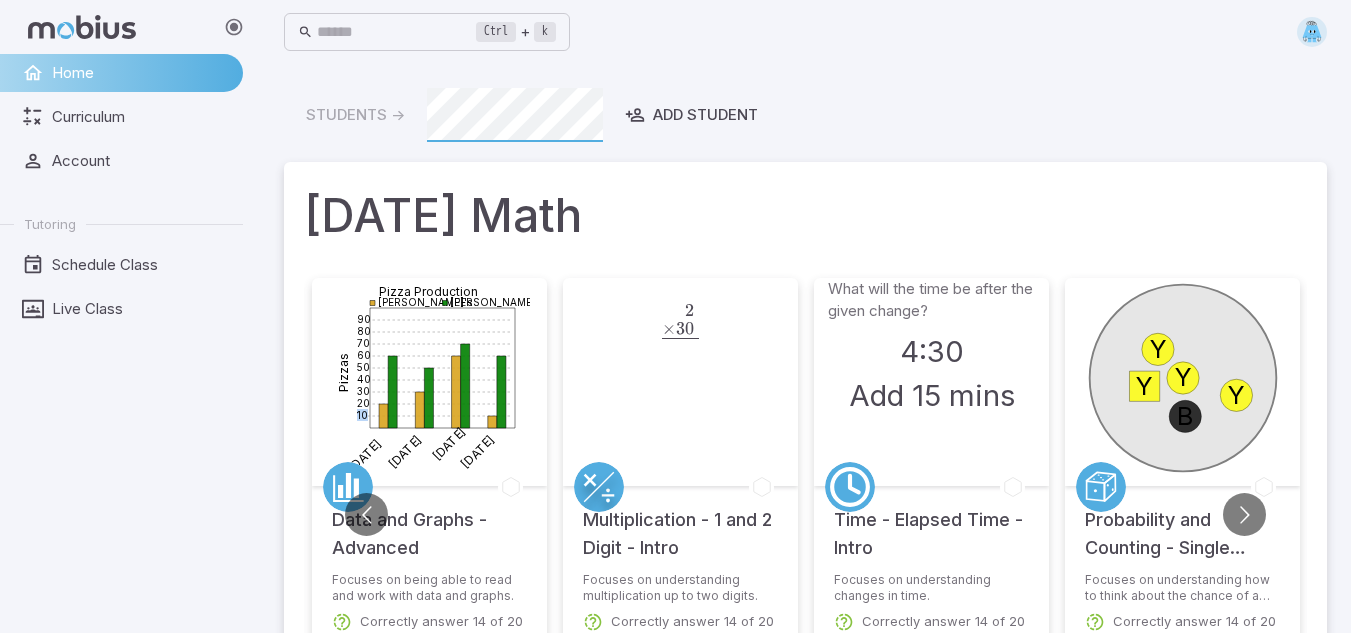 click 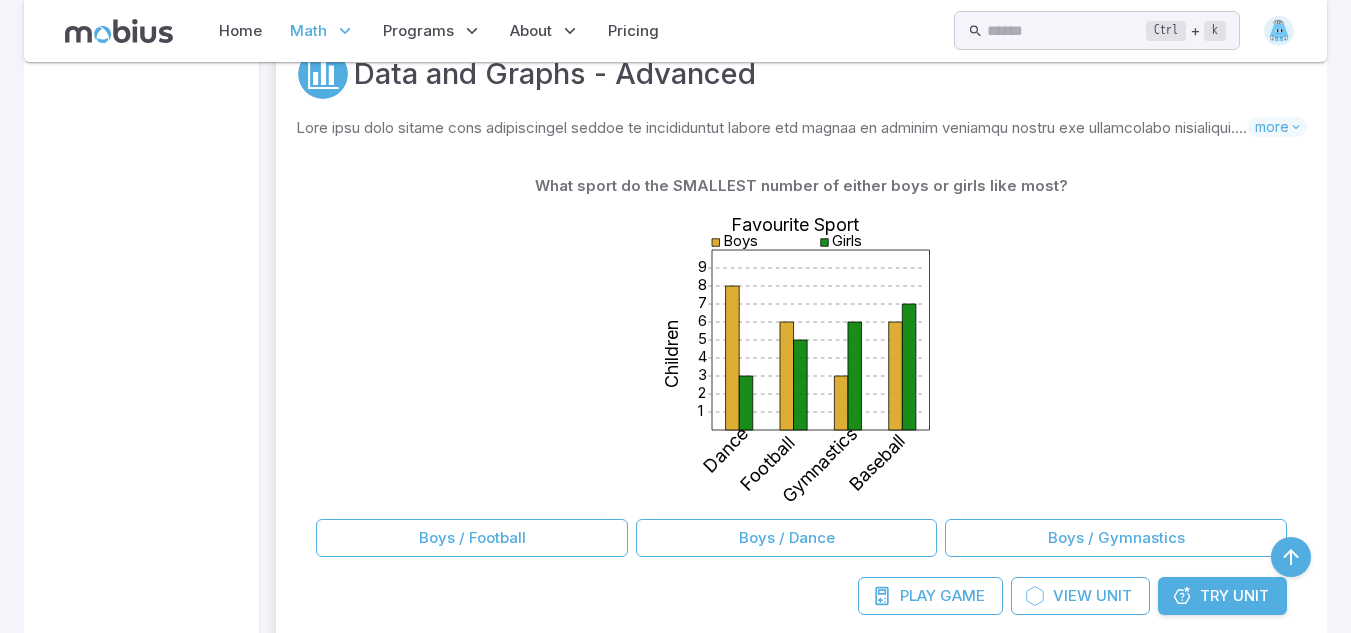 scroll, scrollTop: 2160, scrollLeft: 0, axis: vertical 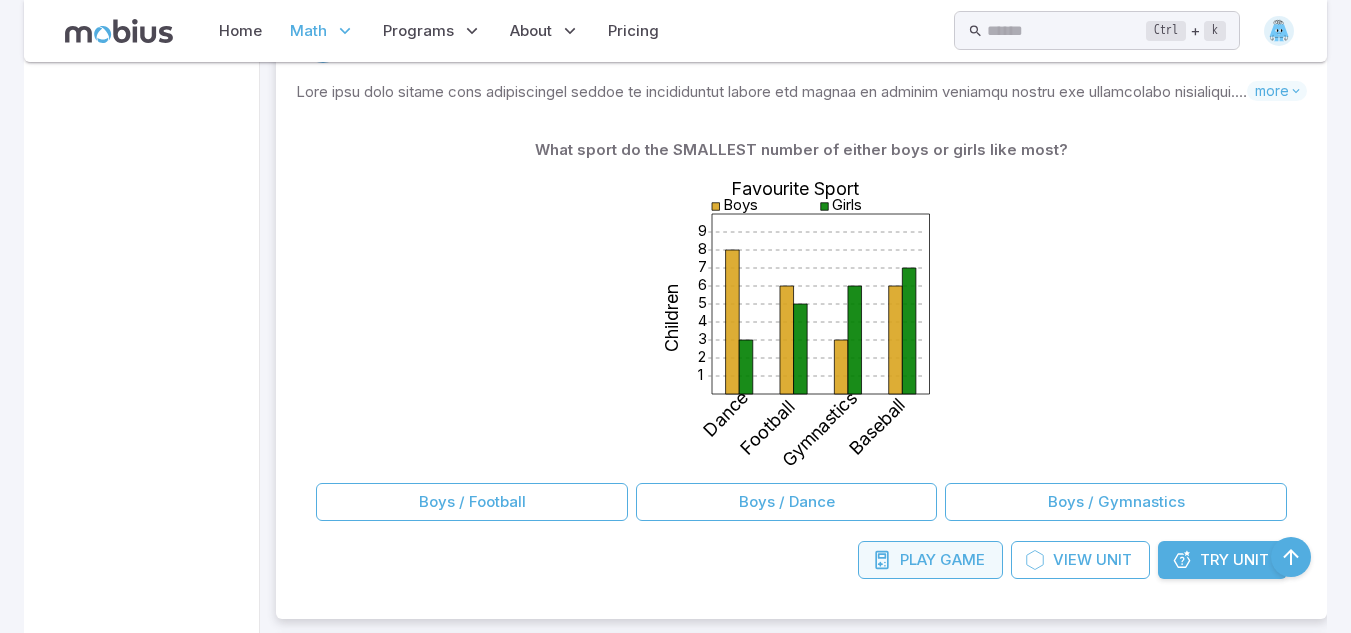 click on "Game" at bounding box center [962, 560] 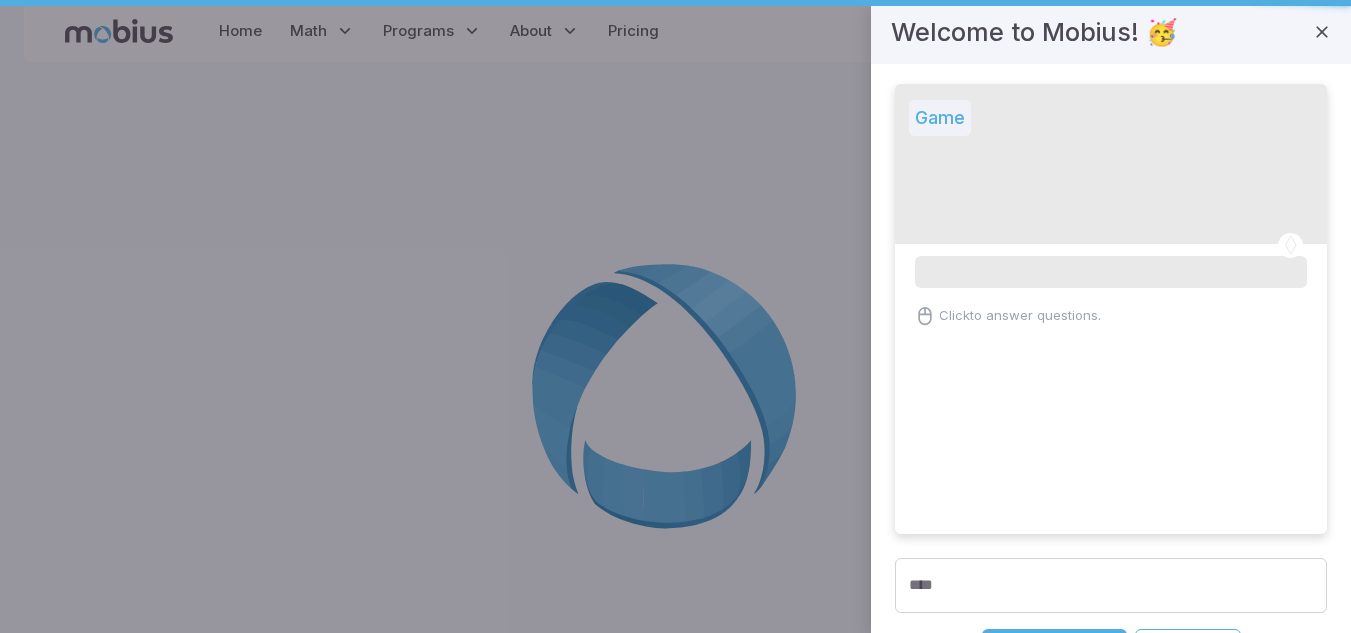 scroll, scrollTop: 0, scrollLeft: 0, axis: both 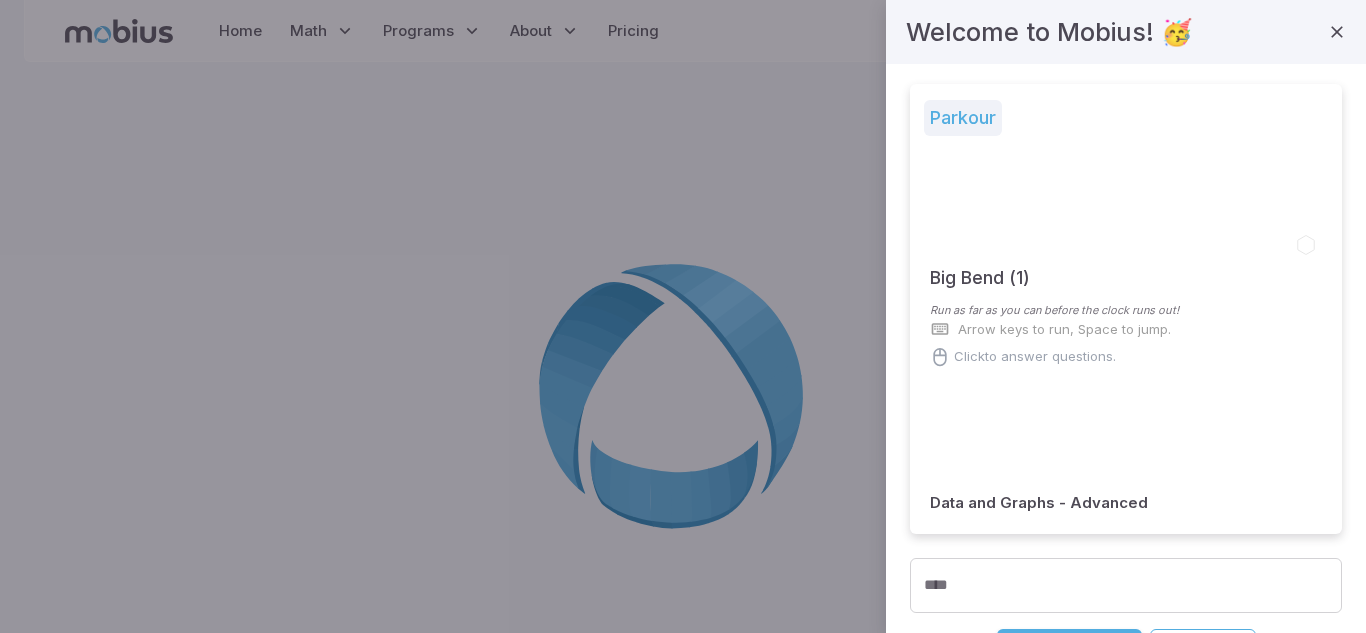 click at bounding box center [1126, 164] 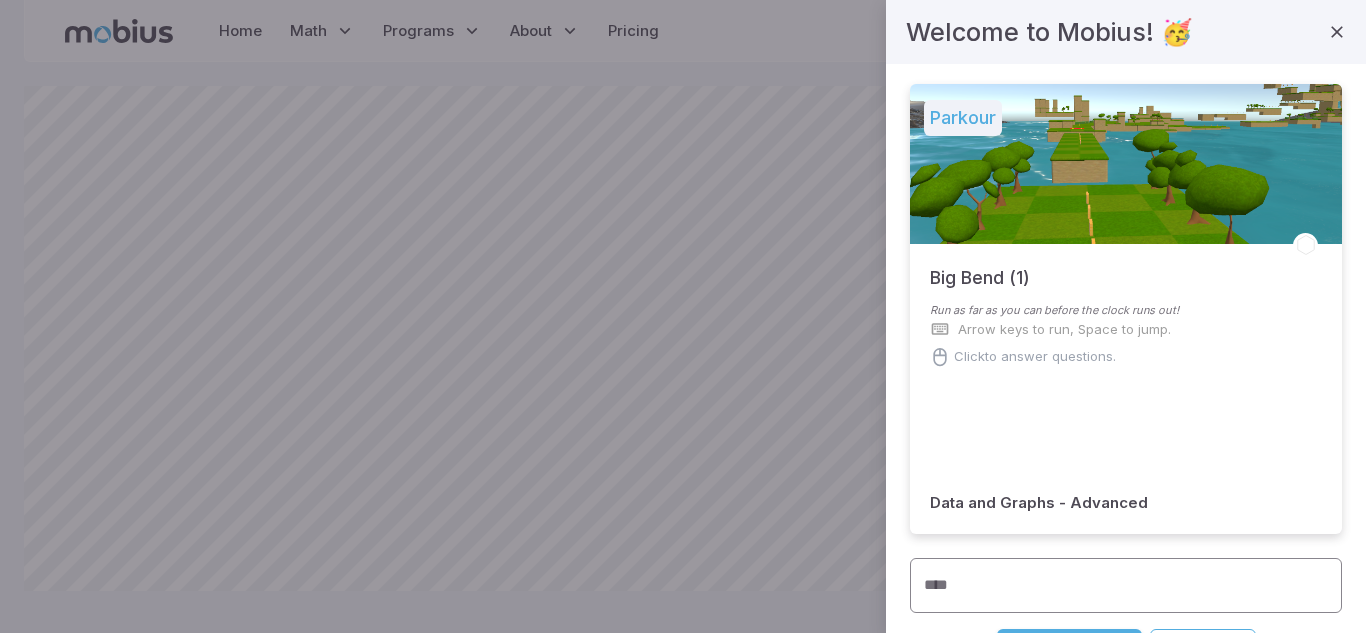 click on "****" at bounding box center (1126, 585) 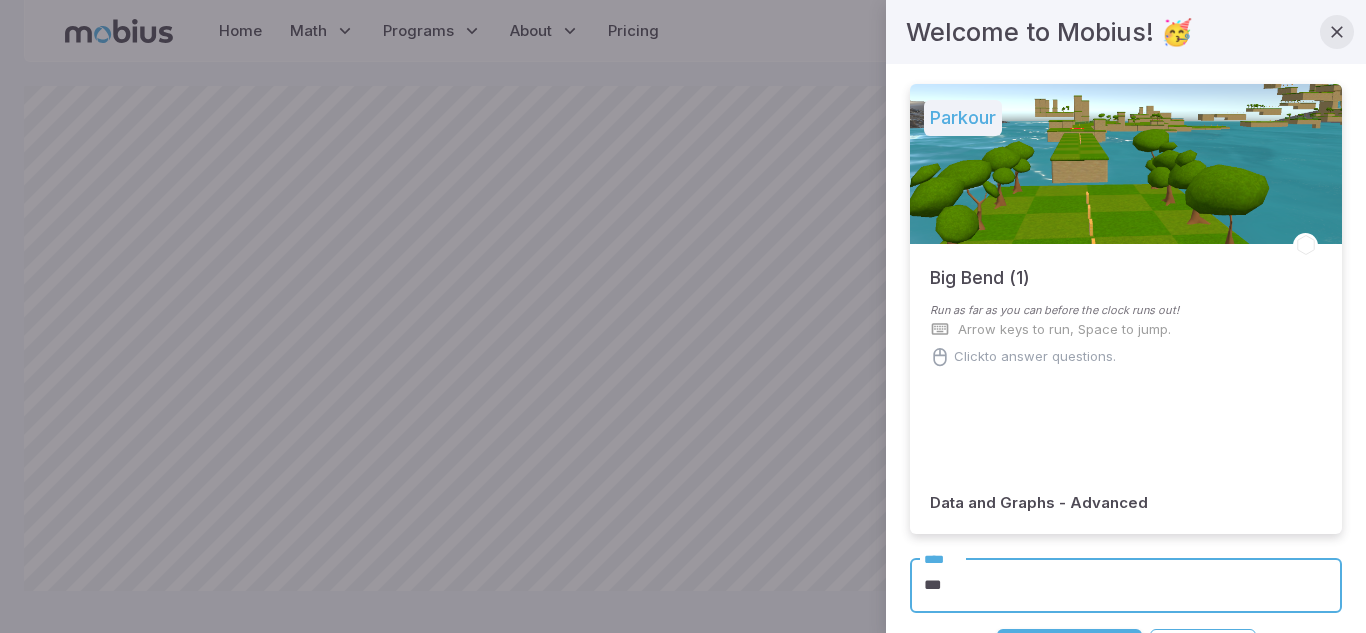 type on "***" 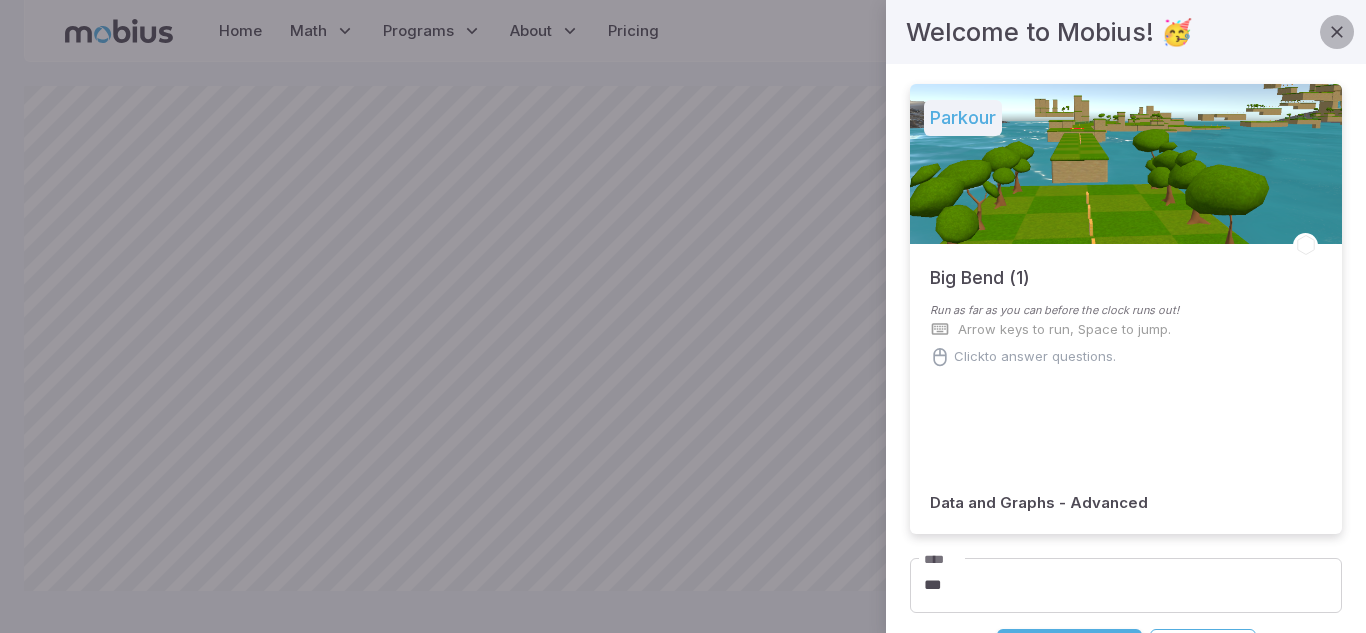 click at bounding box center (1337, 32) 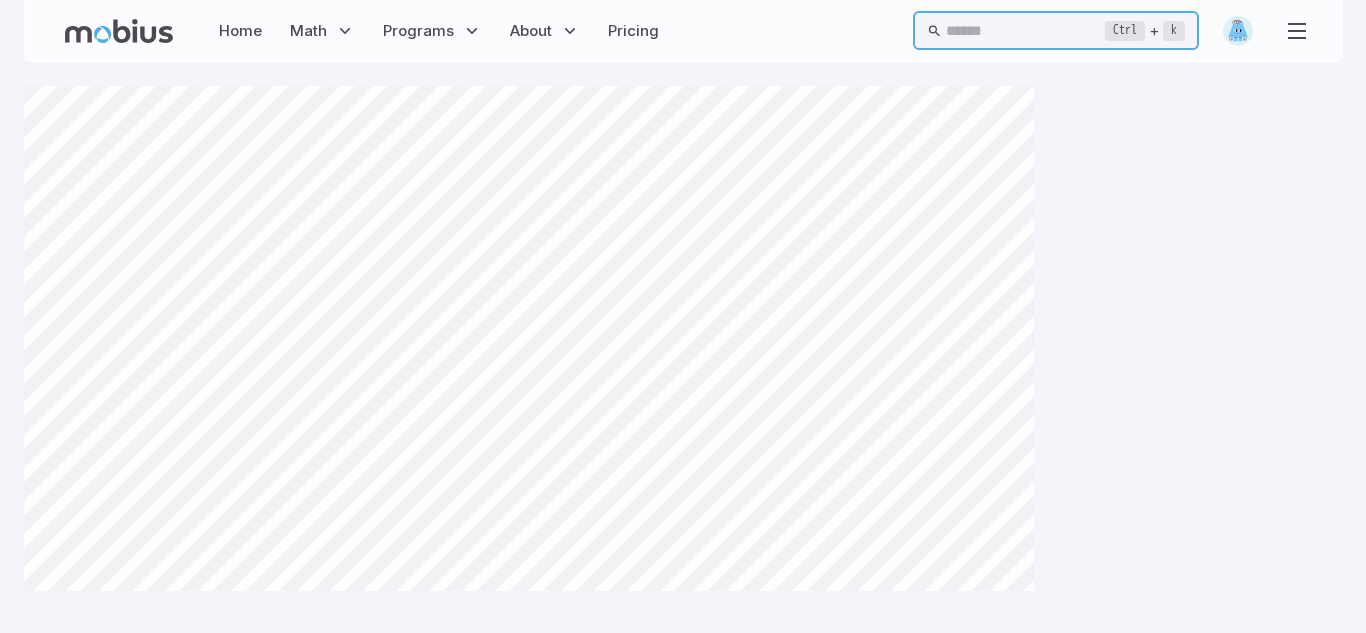 click at bounding box center (1025, 30) 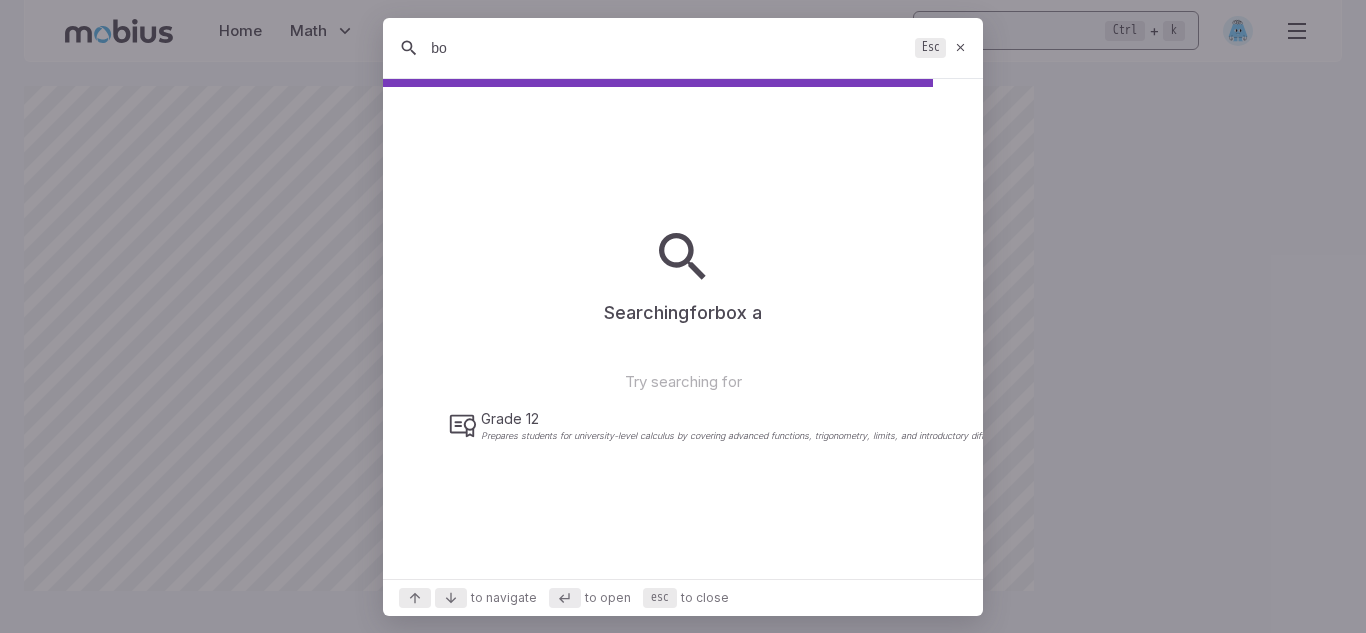 type on "b" 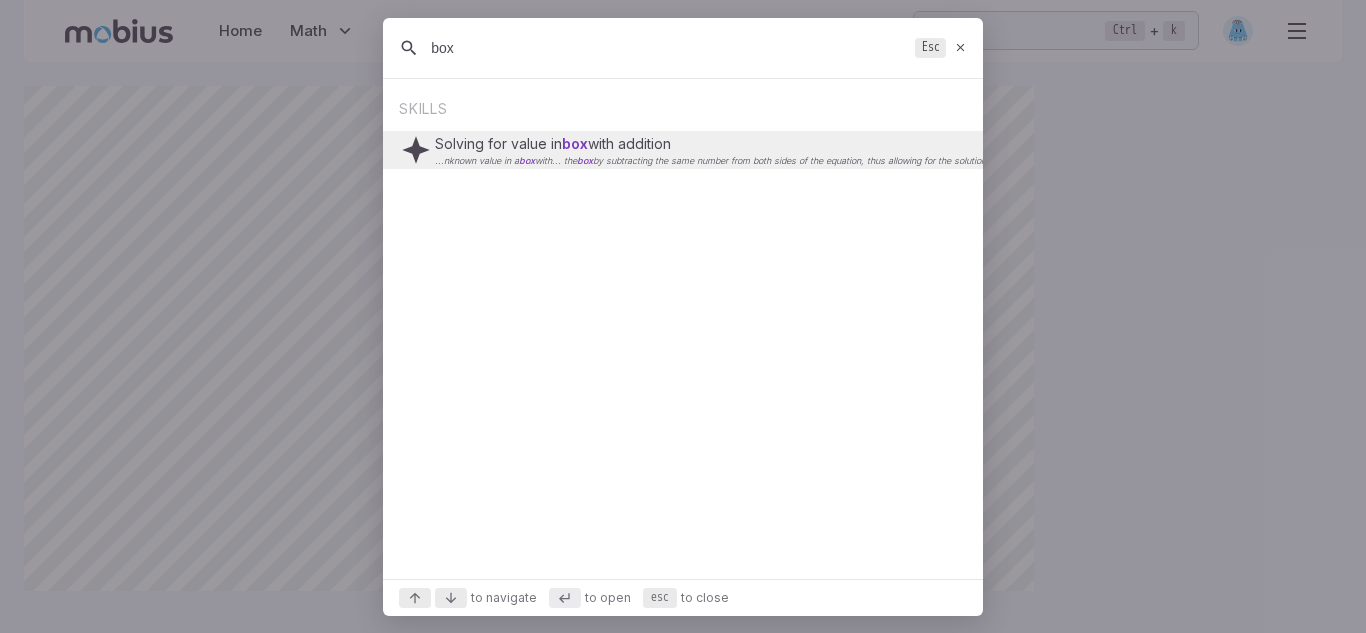 type on "box" 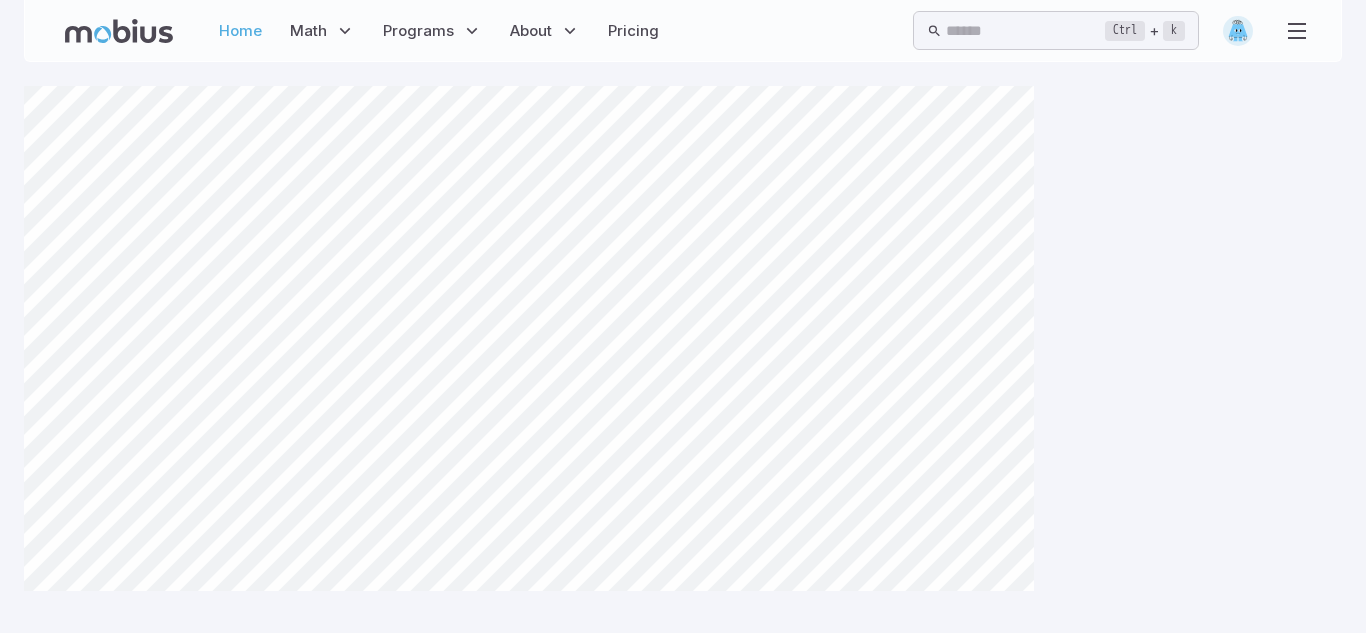 click on "Home" at bounding box center [240, 31] 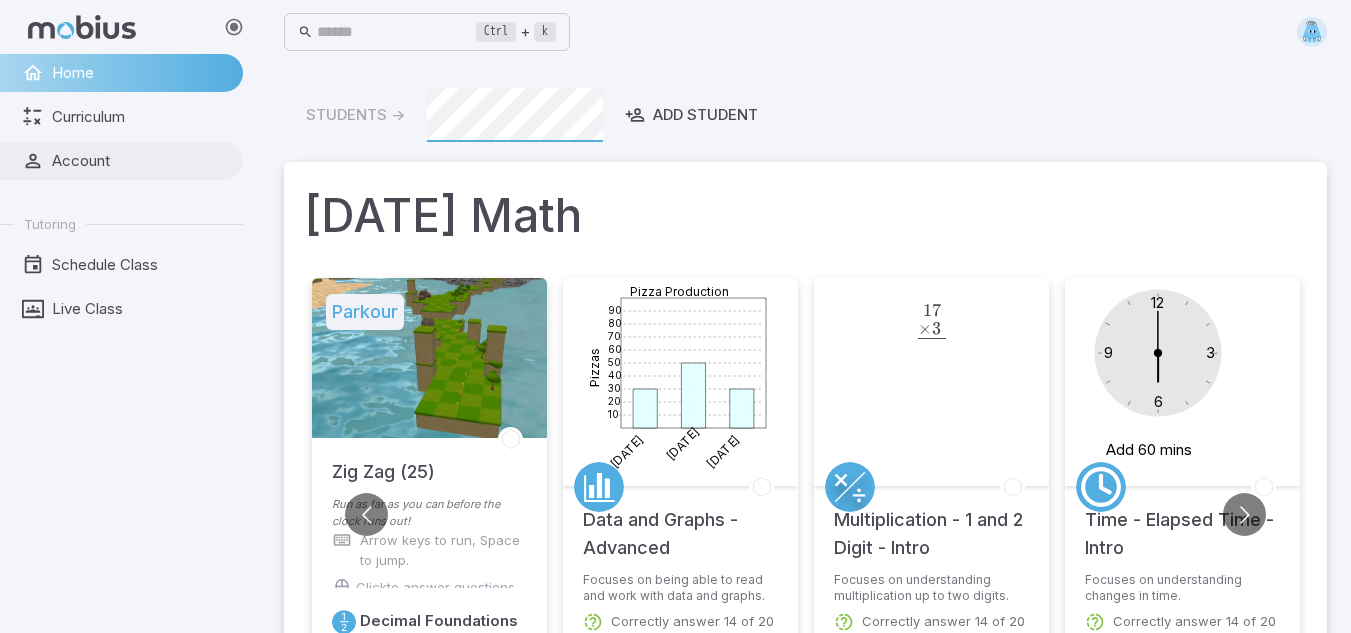 click on "Account" at bounding box center (140, 161) 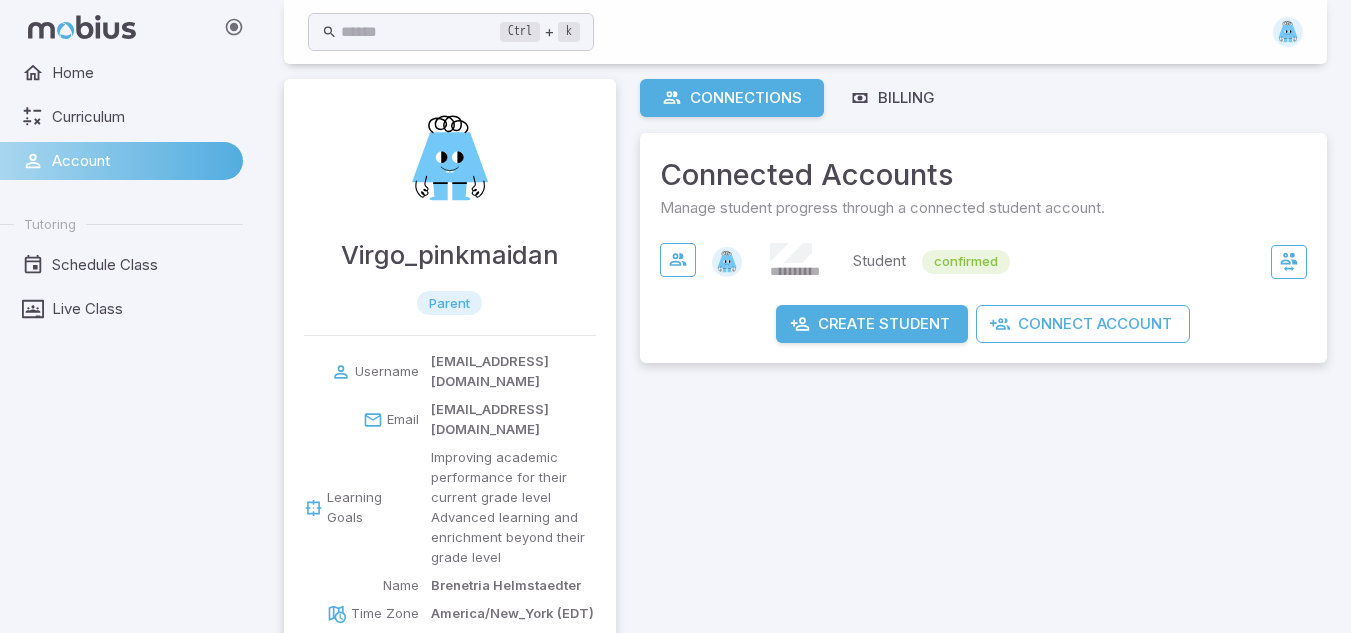 scroll, scrollTop: 0, scrollLeft: 0, axis: both 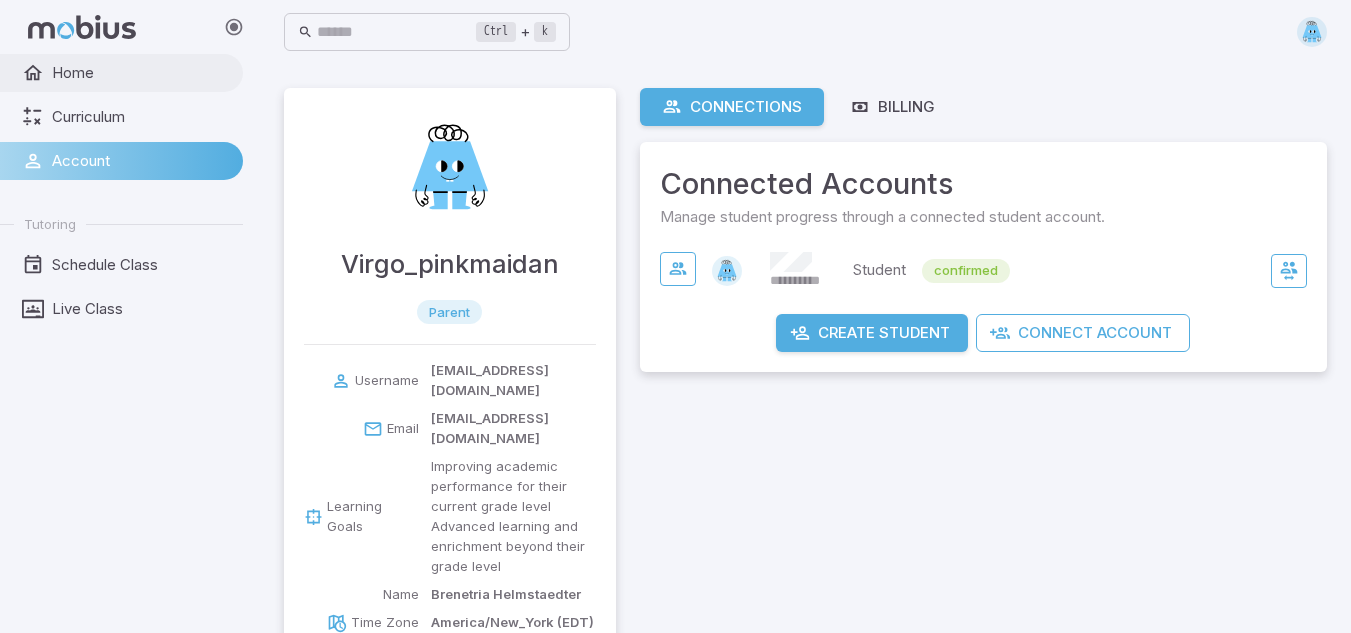 click on "Home" at bounding box center (140, 73) 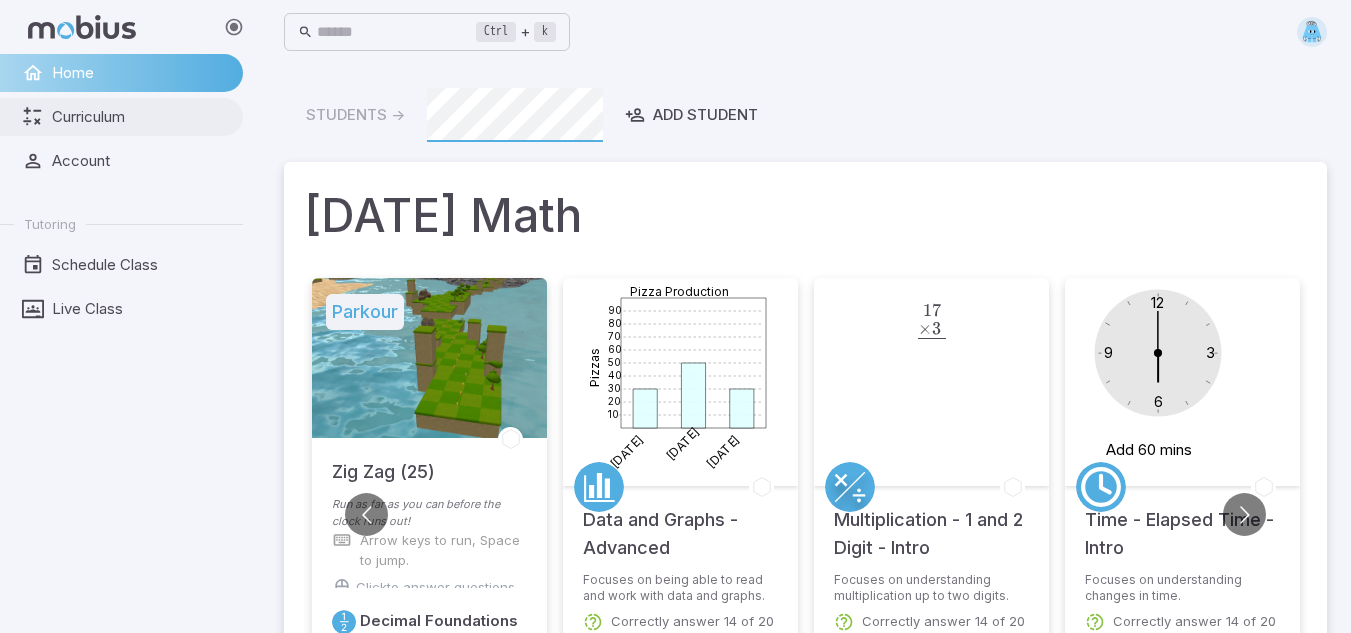click on "Curriculum" at bounding box center (140, 117) 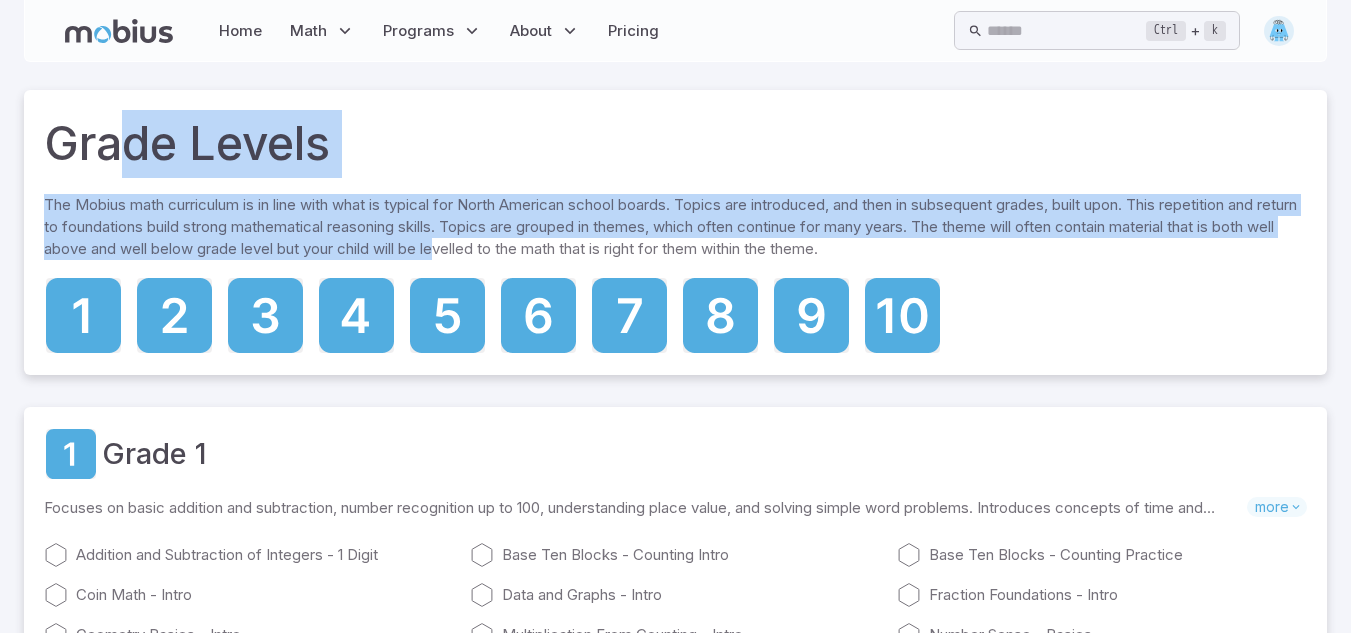 drag, startPoint x: 128, startPoint y: 113, endPoint x: 521, endPoint y: 247, distance: 415.2168 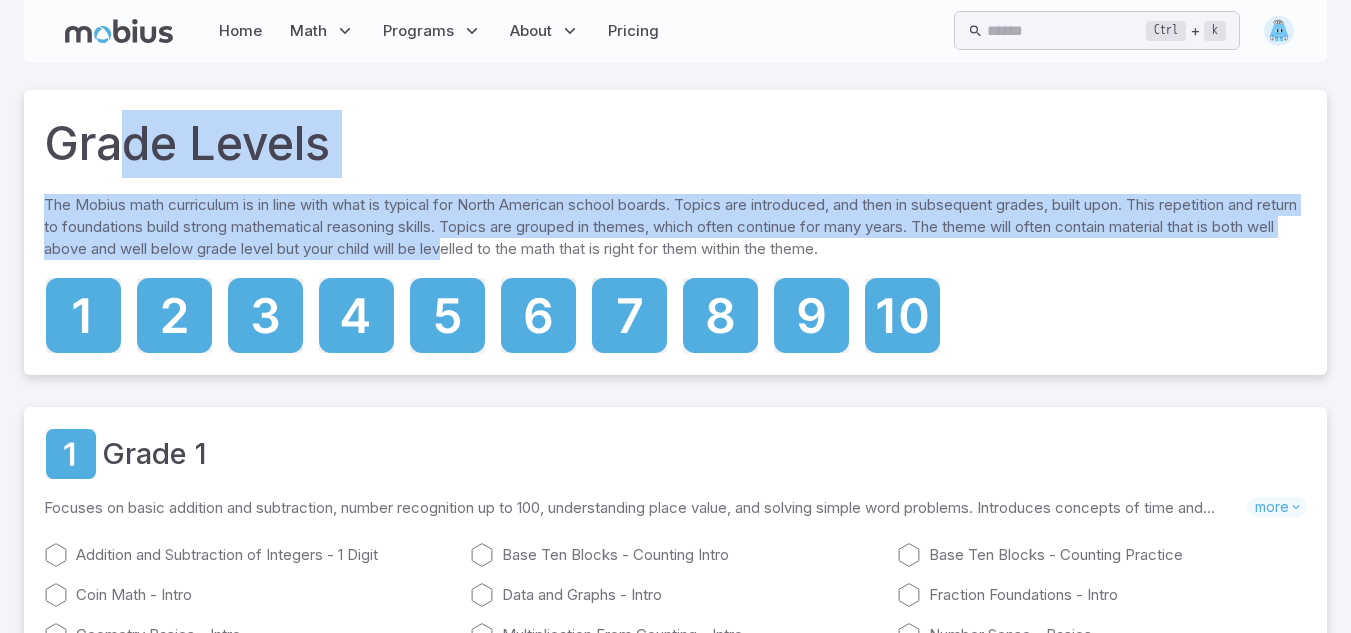click on "Grade Levels" at bounding box center [675, 144] 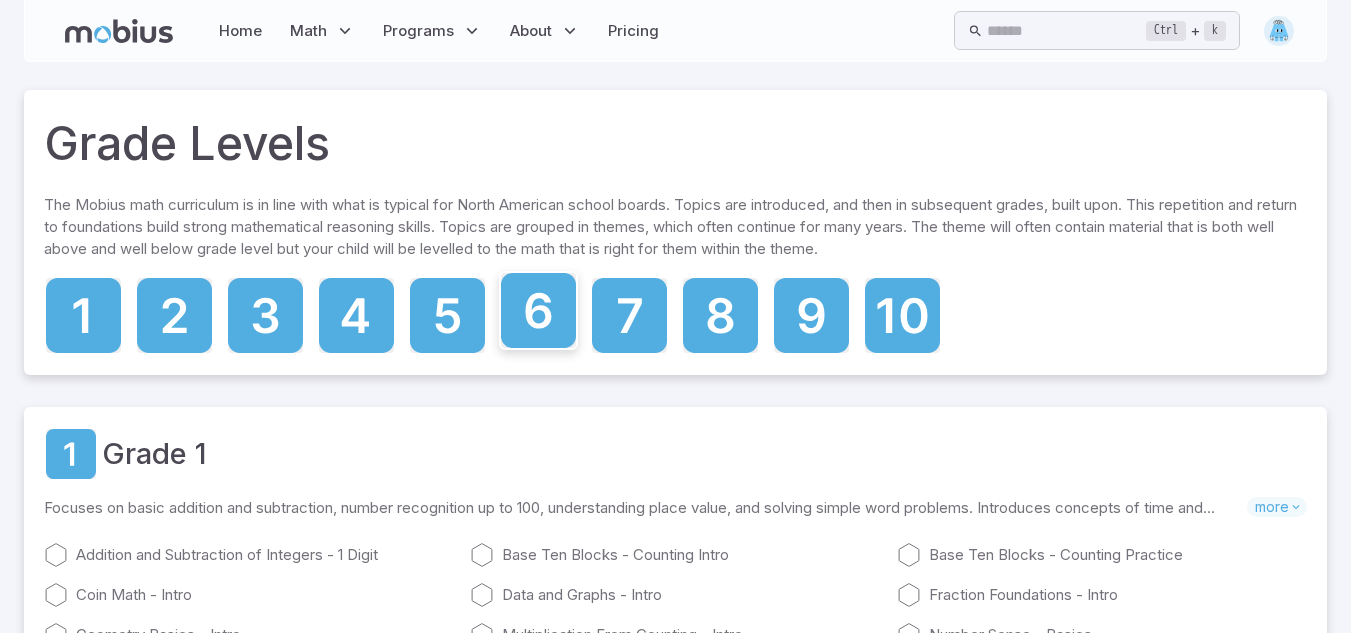click 